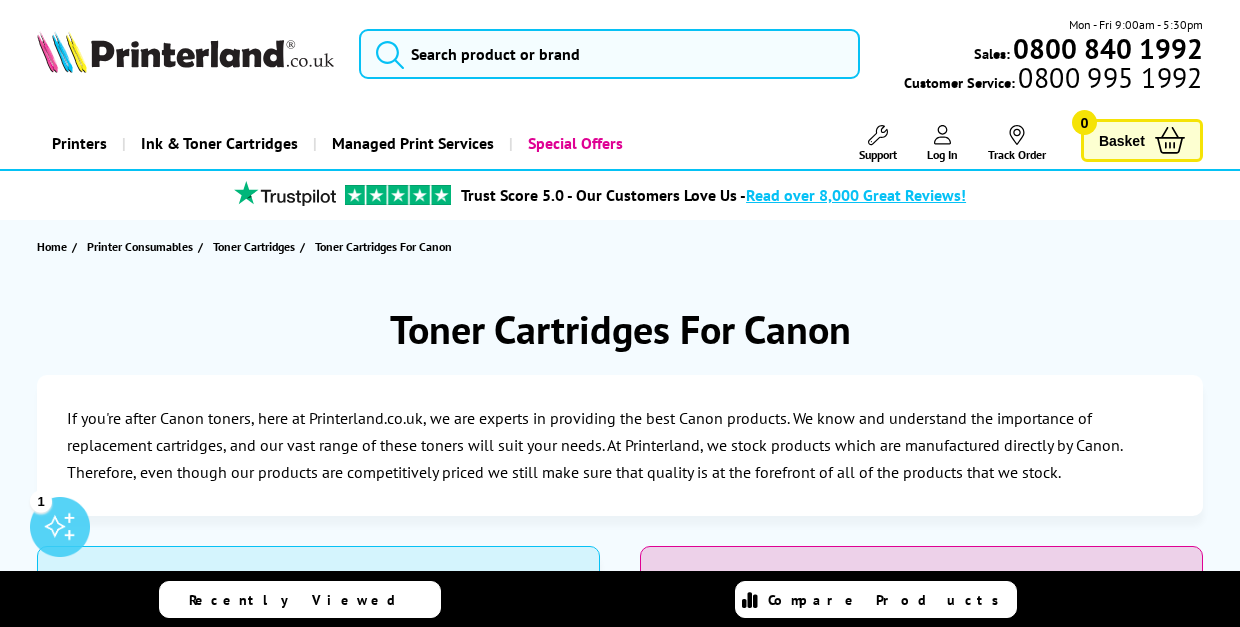scroll, scrollTop: 0, scrollLeft: 0, axis: both 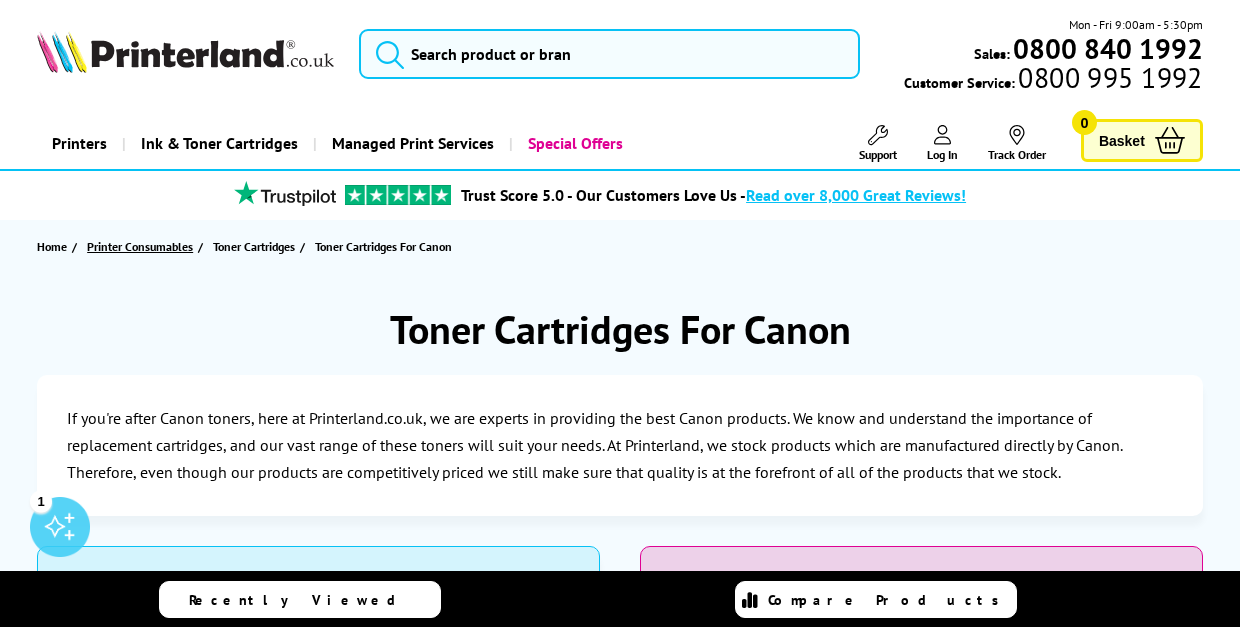click on "Printer Consumables" at bounding box center [140, 246] 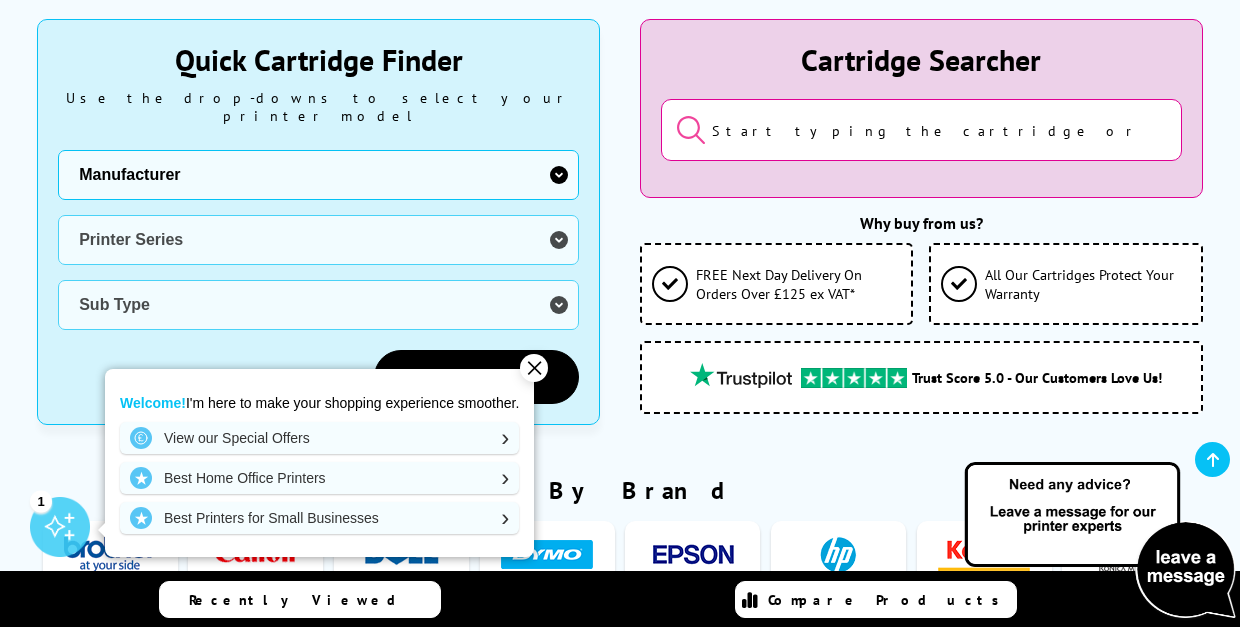 scroll, scrollTop: 377, scrollLeft: 0, axis: vertical 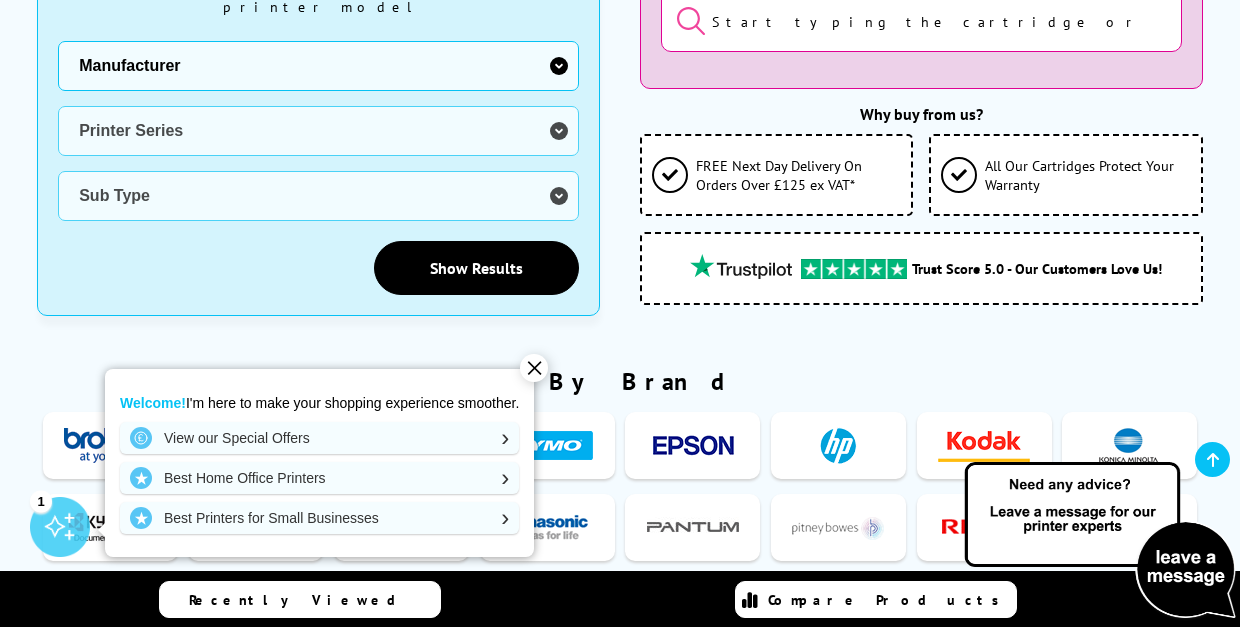 click on "Printer Ink & Toner Cartridges
Quick Cartridge Finder
Use the drop-downs to select your printer model
Manufacturer
Brother
Canon
Cubify
Dell
Dymo
Epson
HP
Kodak
Konica Minolta
Kyocera
Lexmark
OKI
Panasonic
Pantum
Pitney Bowes
Ricoh
Sagem
Samsung
Sharp
Tally
Xerox
Zebra
Printer Series
Sub Type" at bounding box center (620, 772) 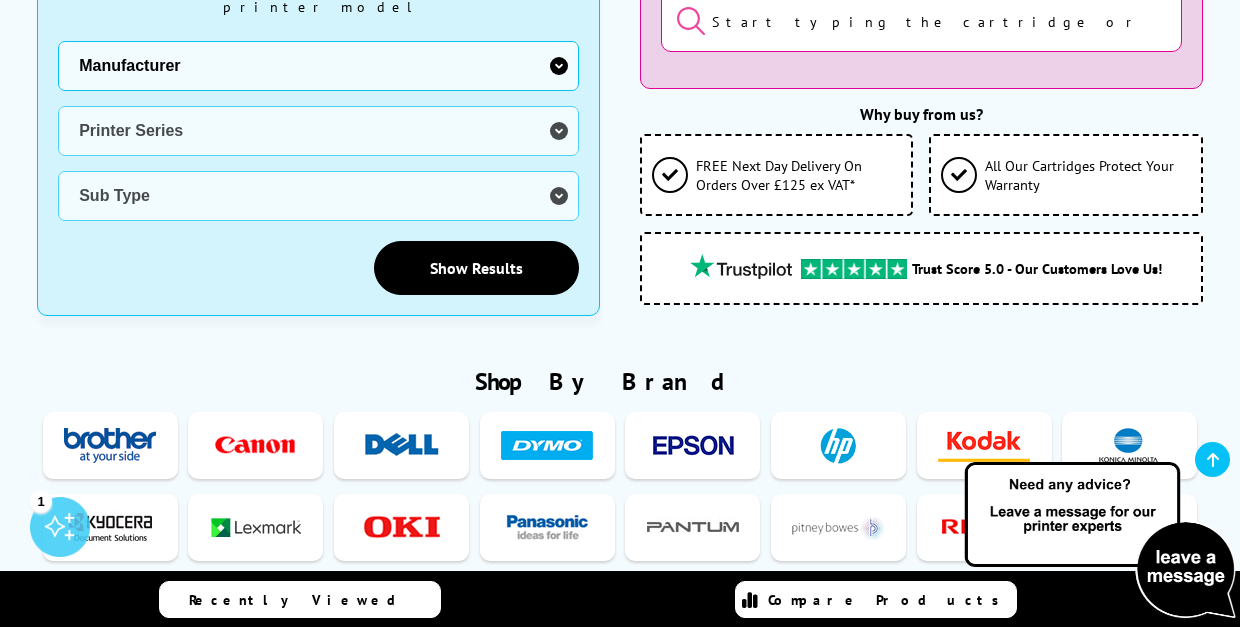 click at bounding box center [256, 445] 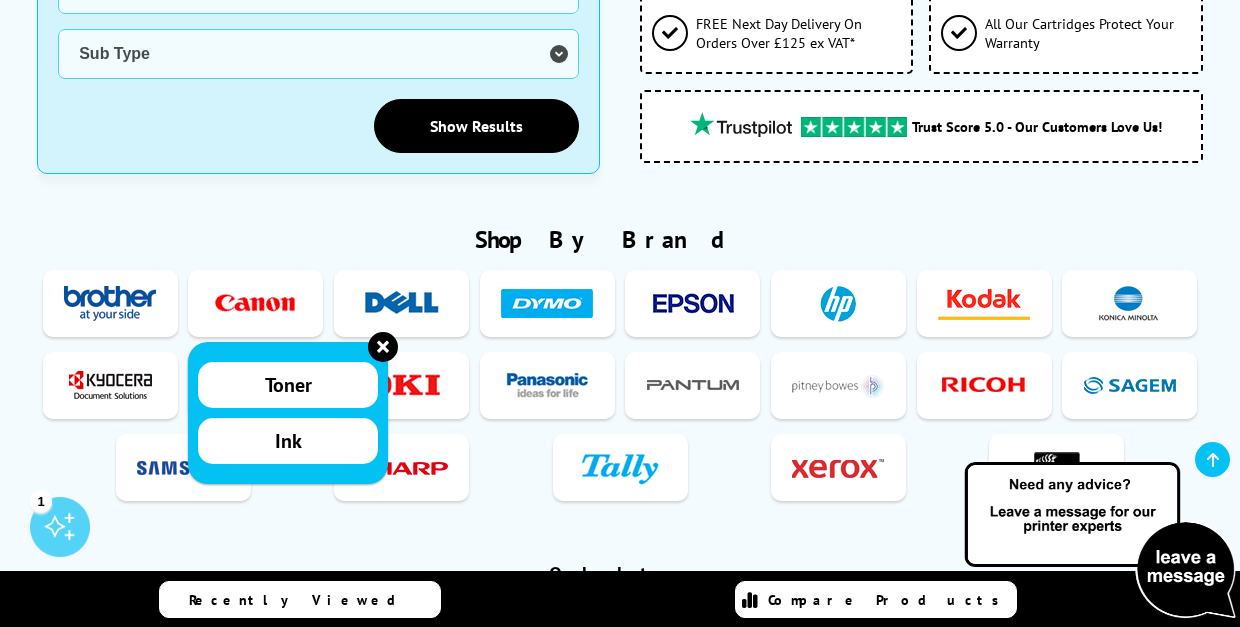 scroll, scrollTop: 611, scrollLeft: 0, axis: vertical 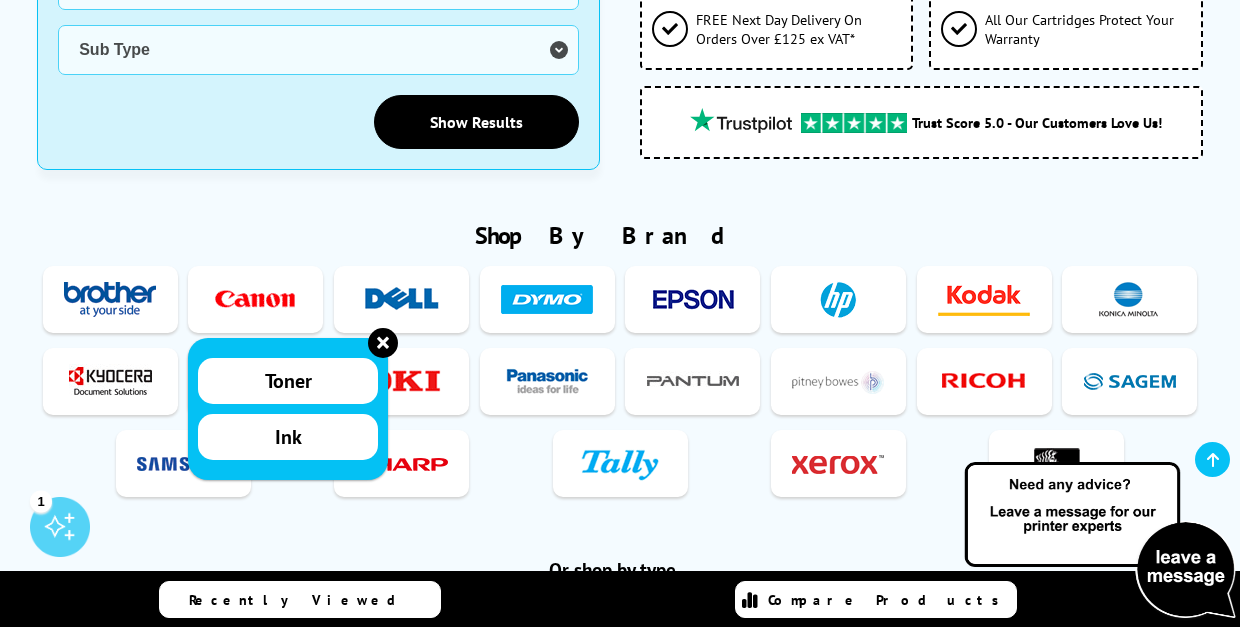 click on "Ink" at bounding box center [288, 437] 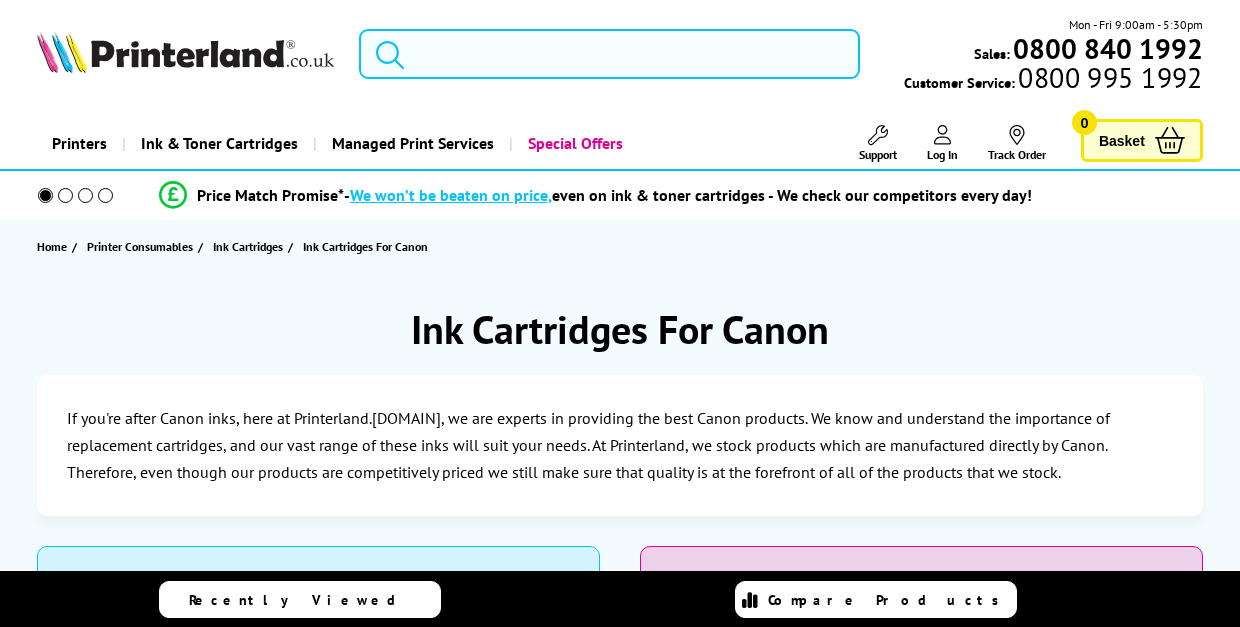 scroll, scrollTop: 0, scrollLeft: 0, axis: both 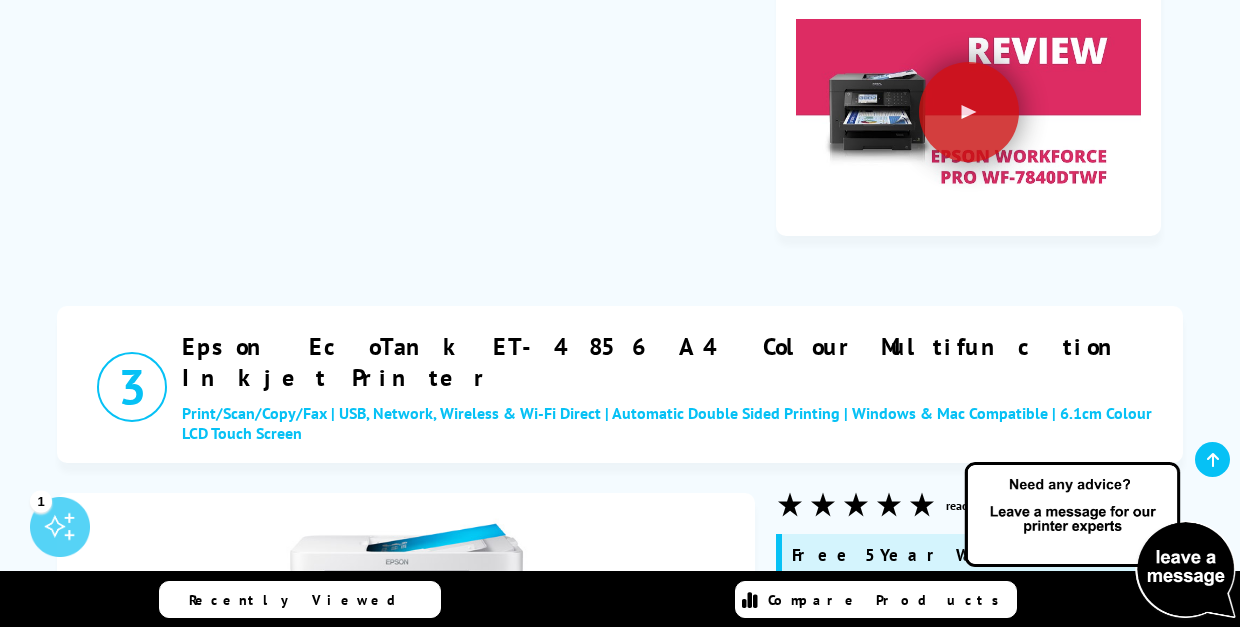 click on "View more details" at bounding box center [1095, 1071] 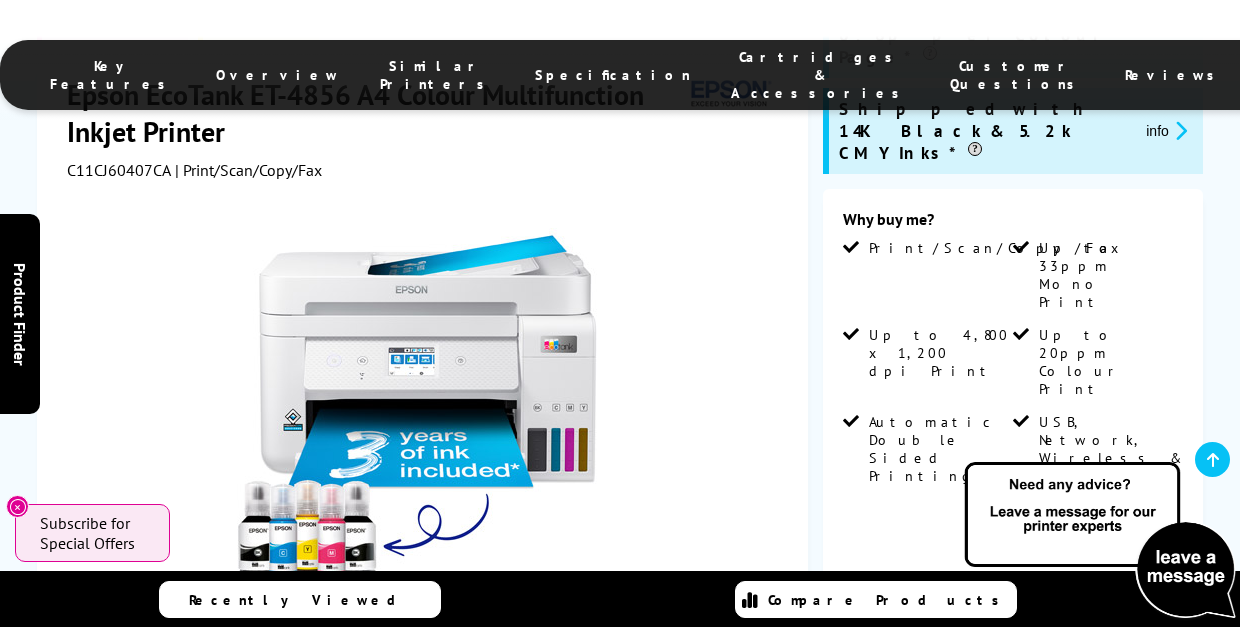 scroll, scrollTop: 418, scrollLeft: 0, axis: vertical 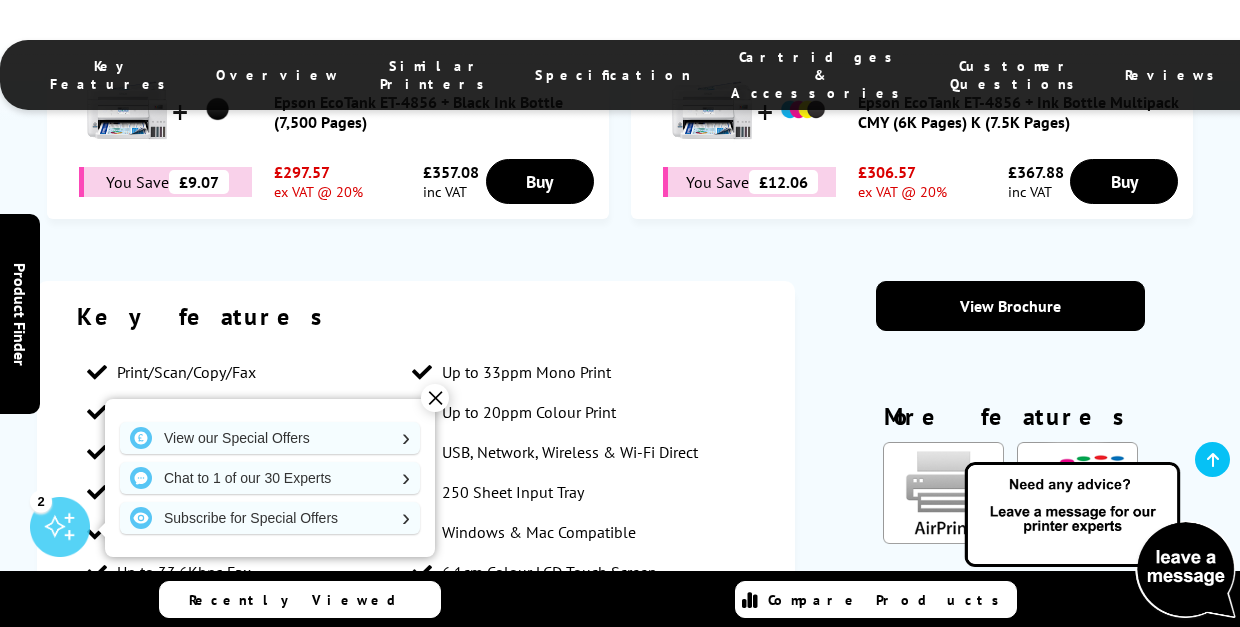 click on "✕" at bounding box center (435, 398) 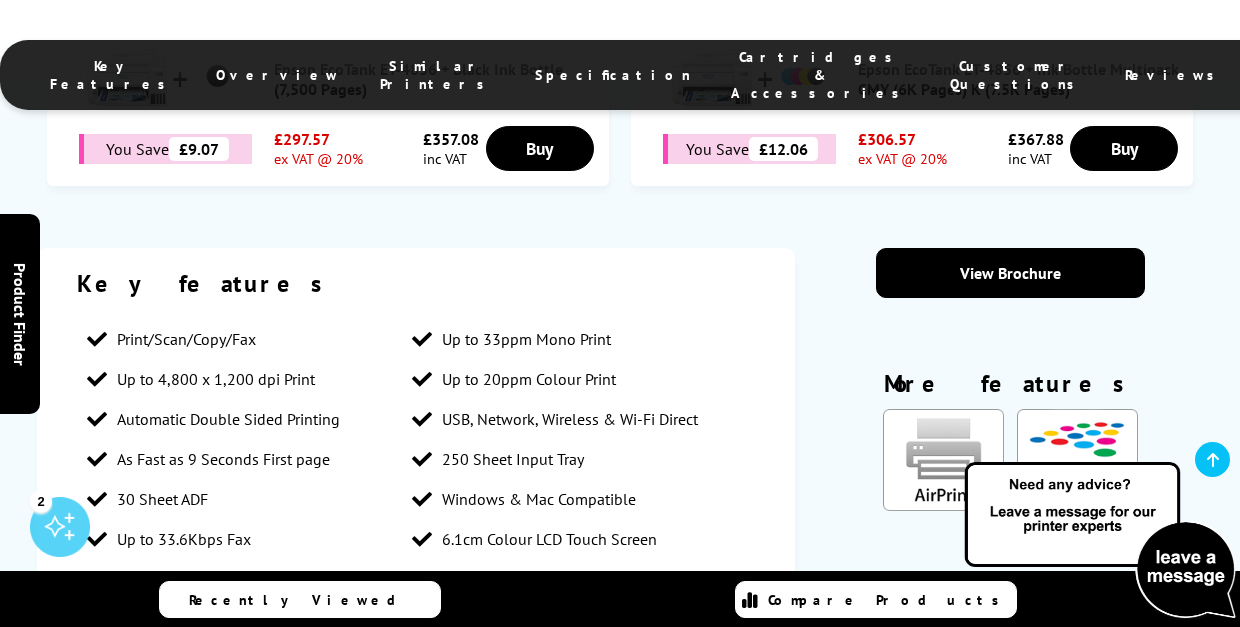 scroll, scrollTop: 1657, scrollLeft: 0, axis: vertical 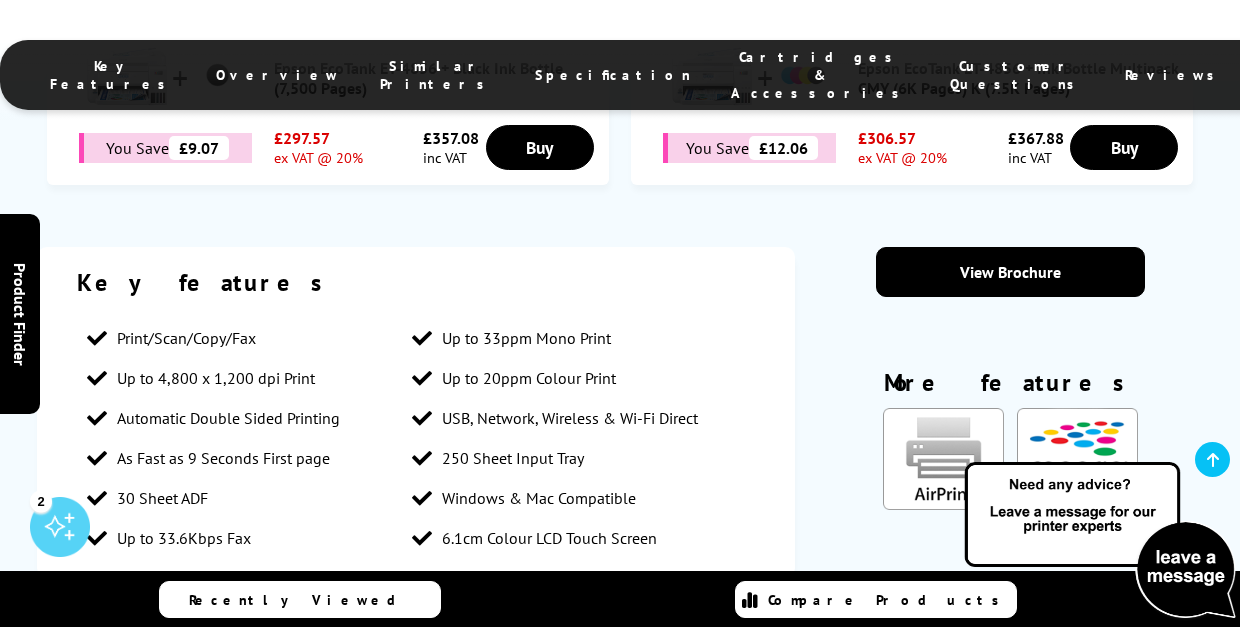 click on "Media Handling" at bounding box center (364, 679) 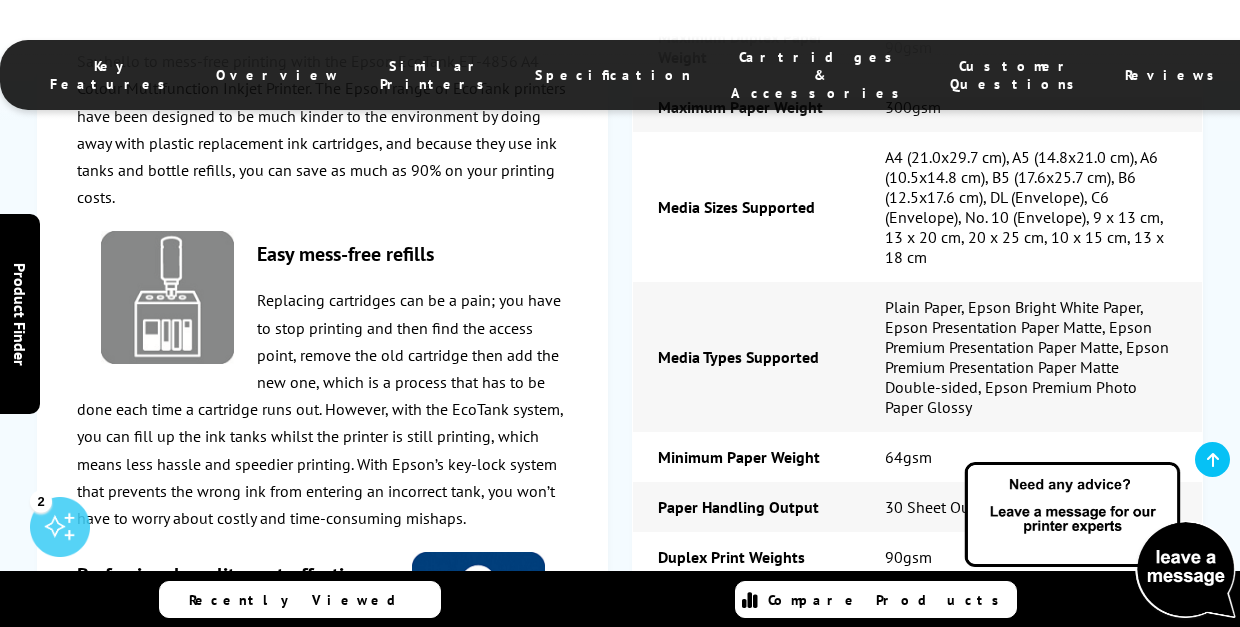 scroll, scrollTop: 5008, scrollLeft: 0, axis: vertical 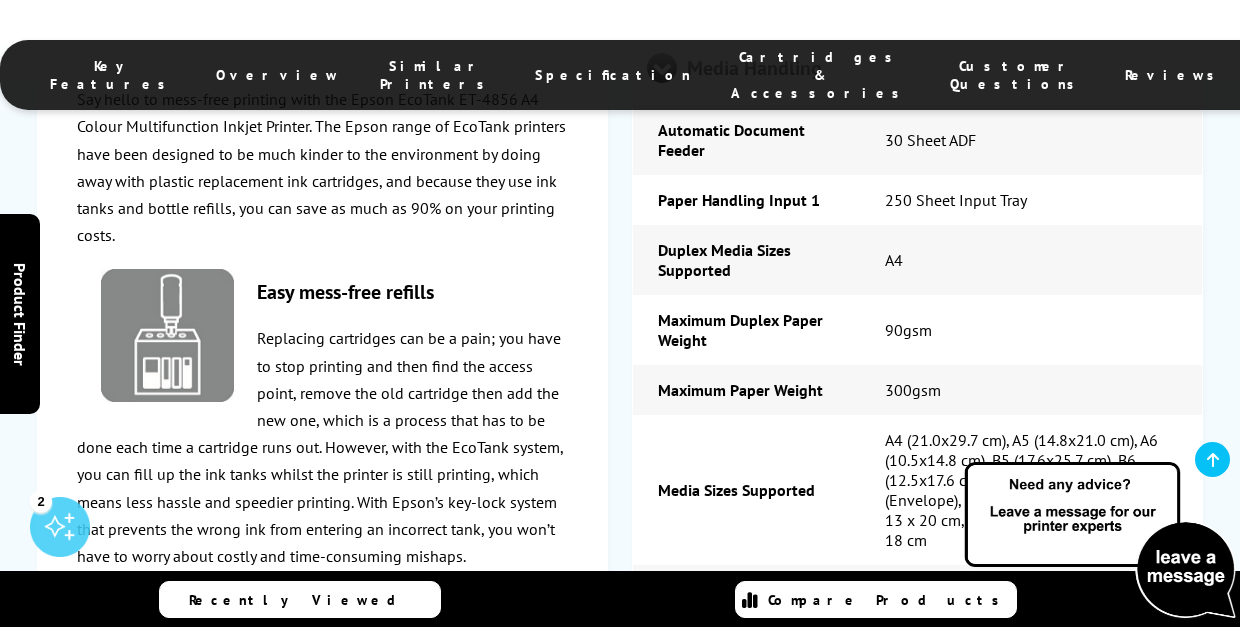 click at bounding box center (677, 963) 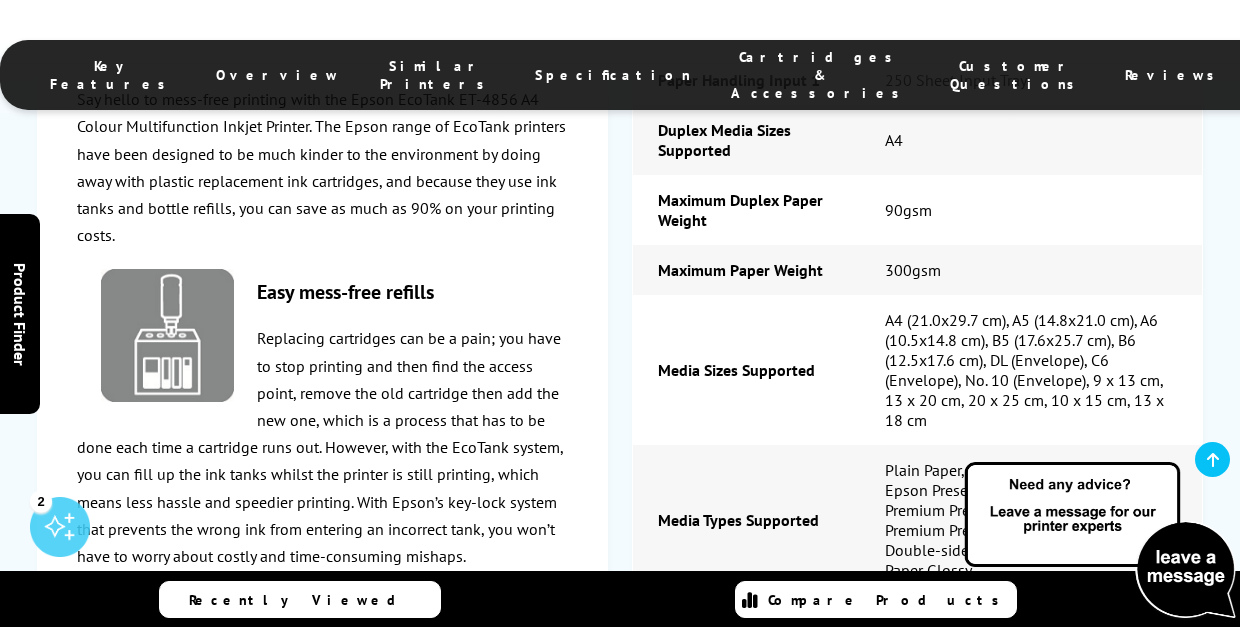 scroll, scrollTop: 4856, scrollLeft: 0, axis: vertical 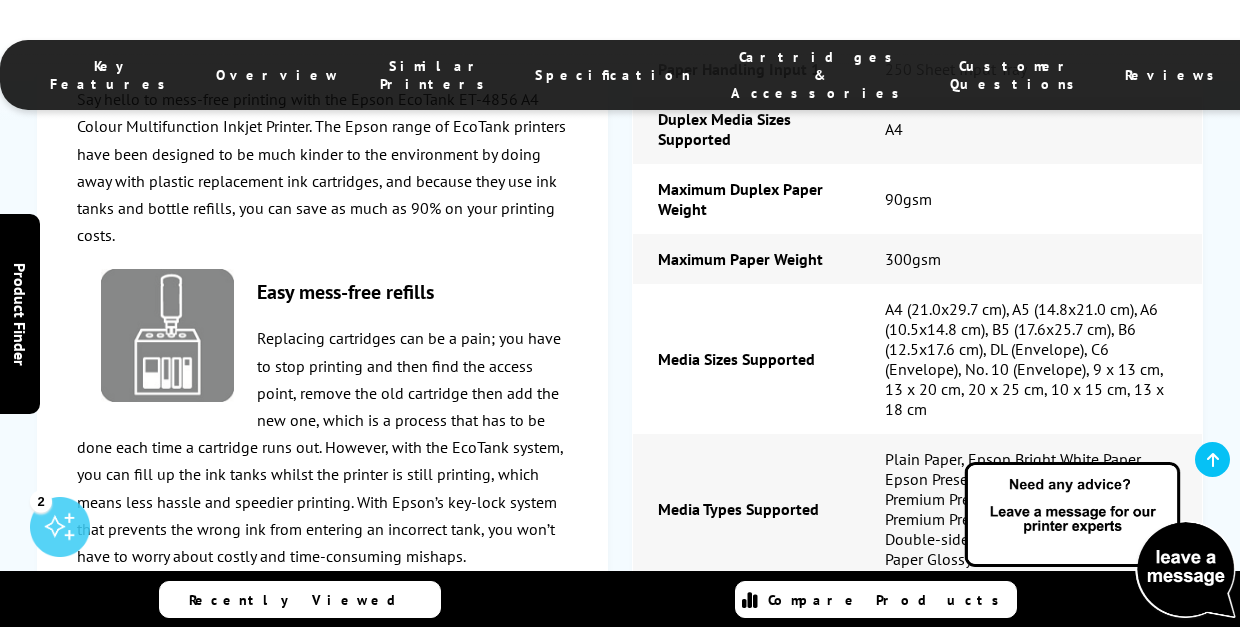 click at bounding box center (677, 967) 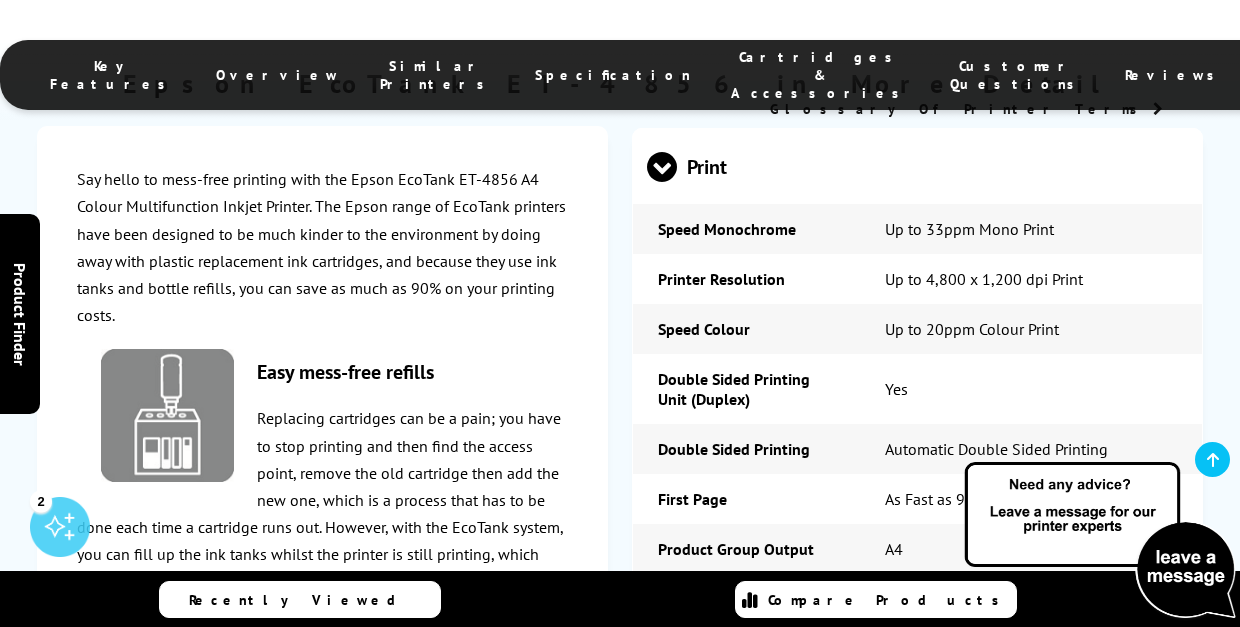 scroll, scrollTop: 3480, scrollLeft: 0, axis: vertical 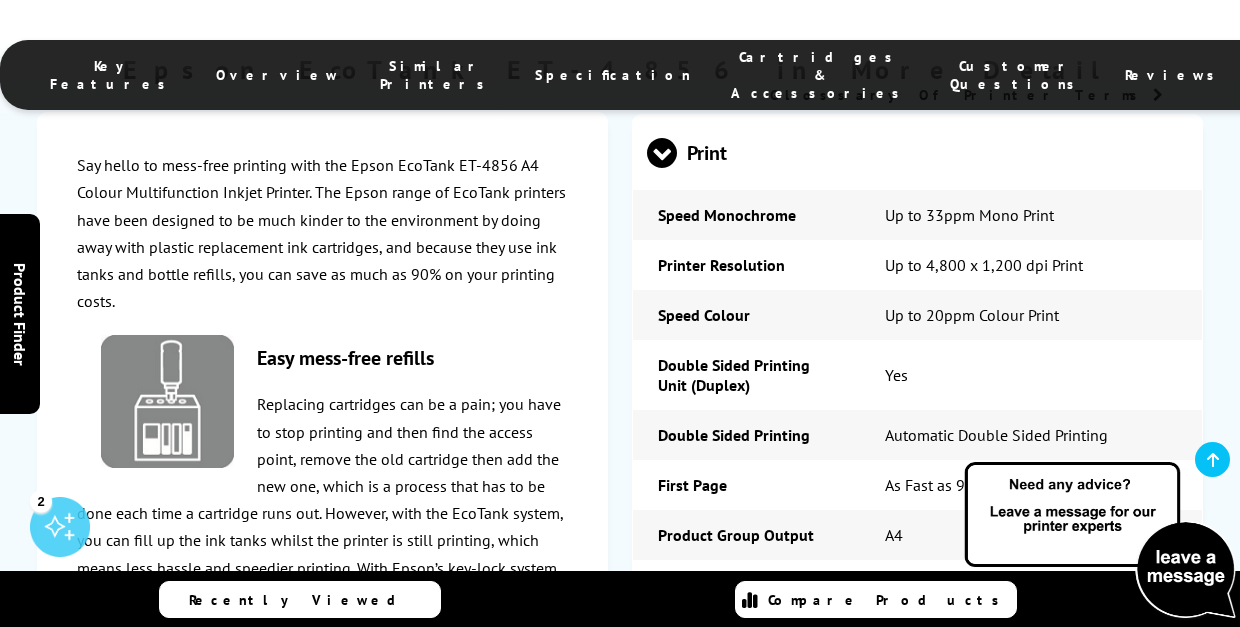 click at bounding box center [677, 965] 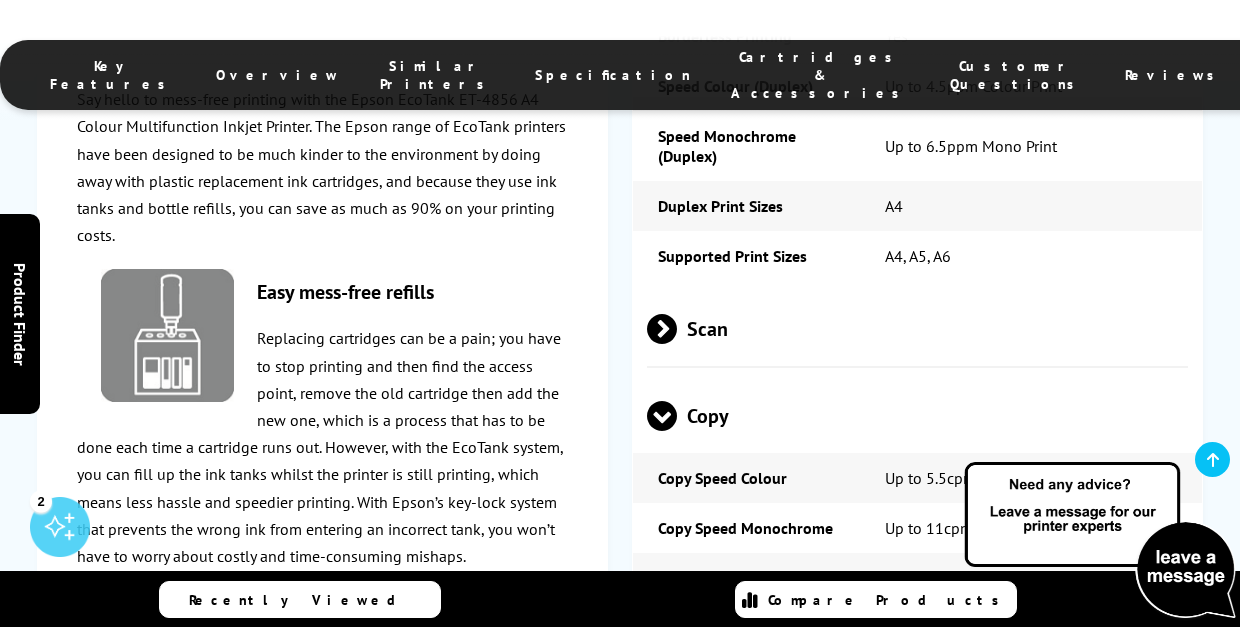 scroll, scrollTop: 4062, scrollLeft: 0, axis: vertical 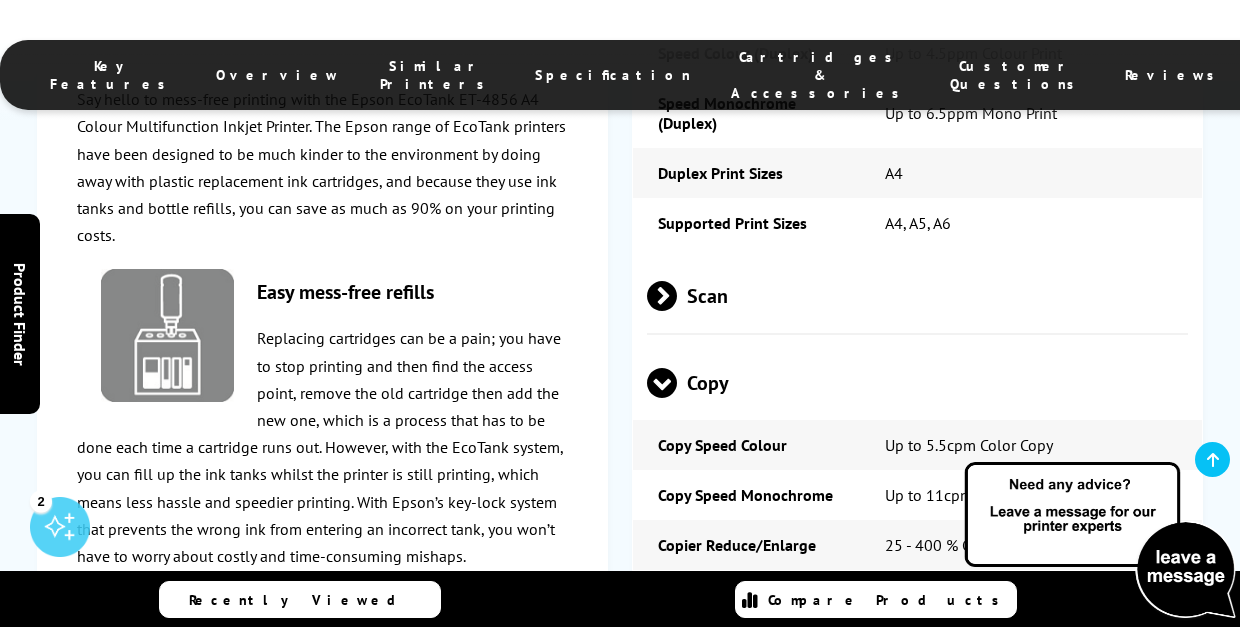 click at bounding box center (677, 895) 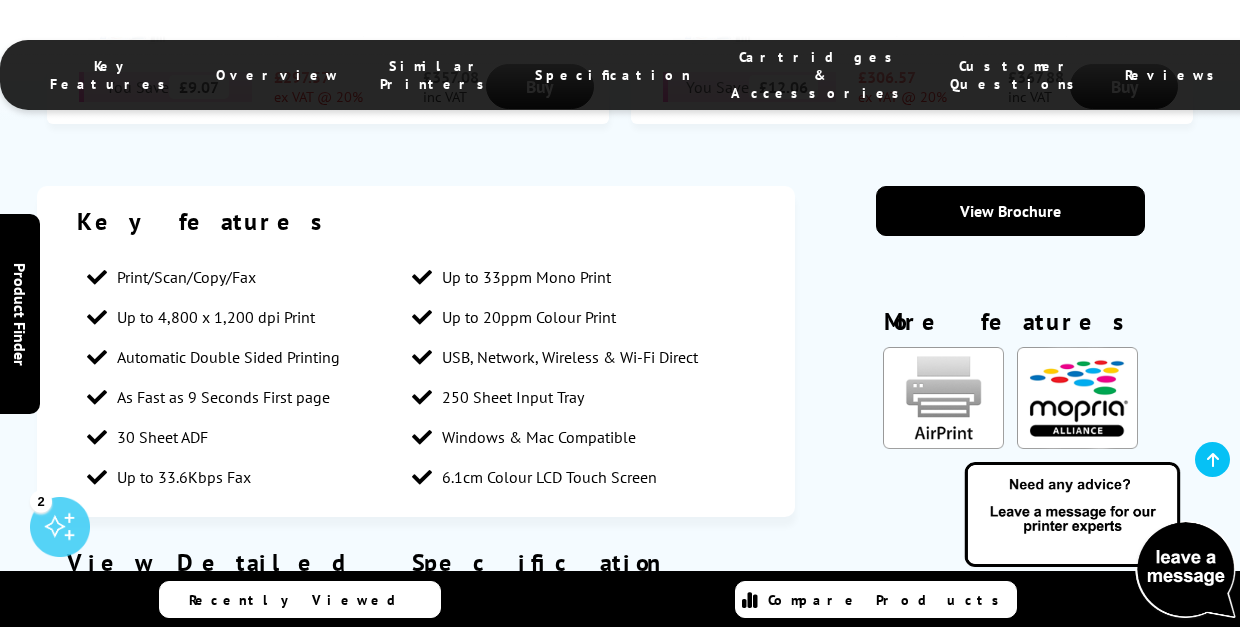 scroll, scrollTop: 1720, scrollLeft: 0, axis: vertical 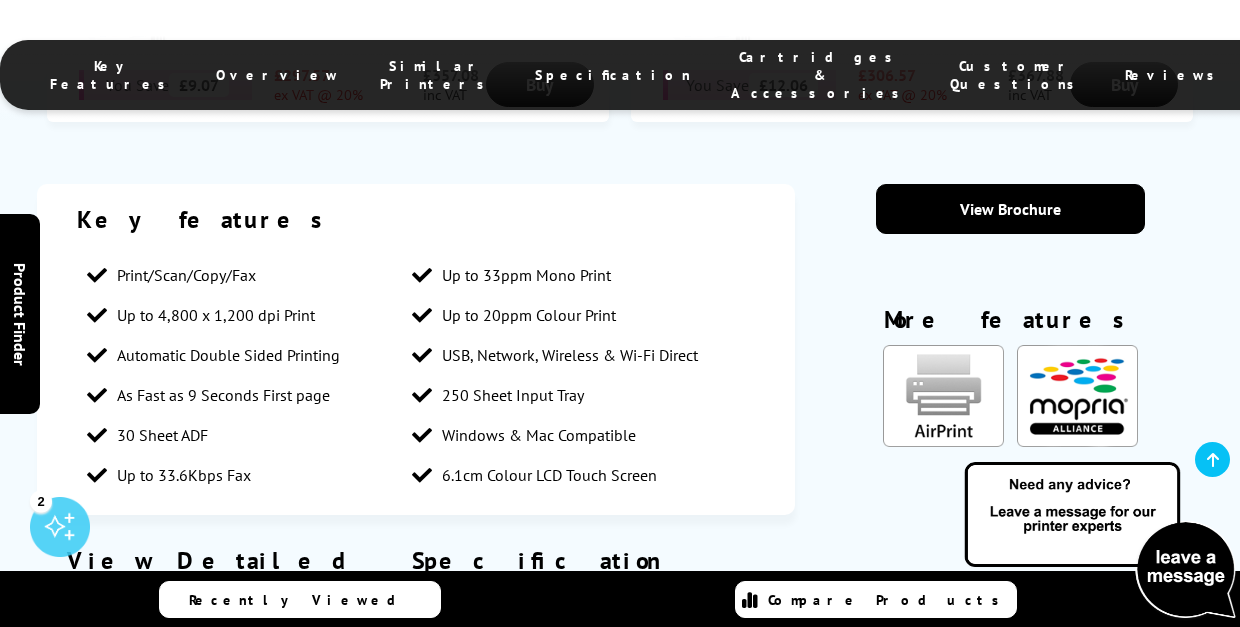 click on "Compatibility" at bounding box center [535, 616] 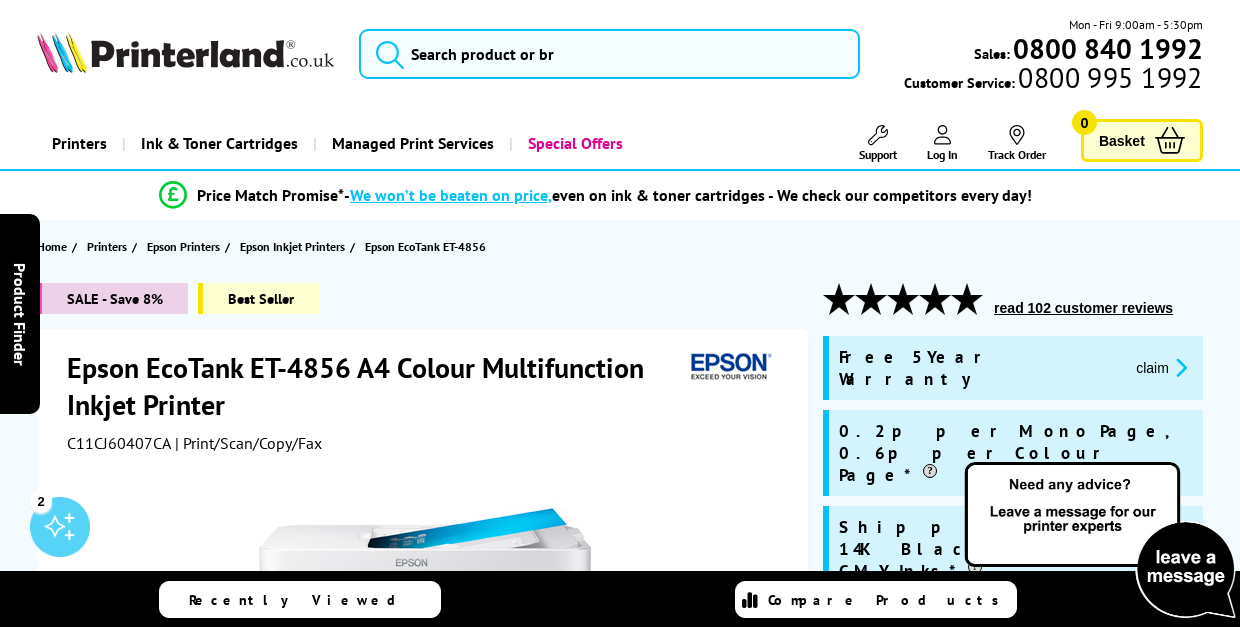 scroll, scrollTop: 0, scrollLeft: 0, axis: both 